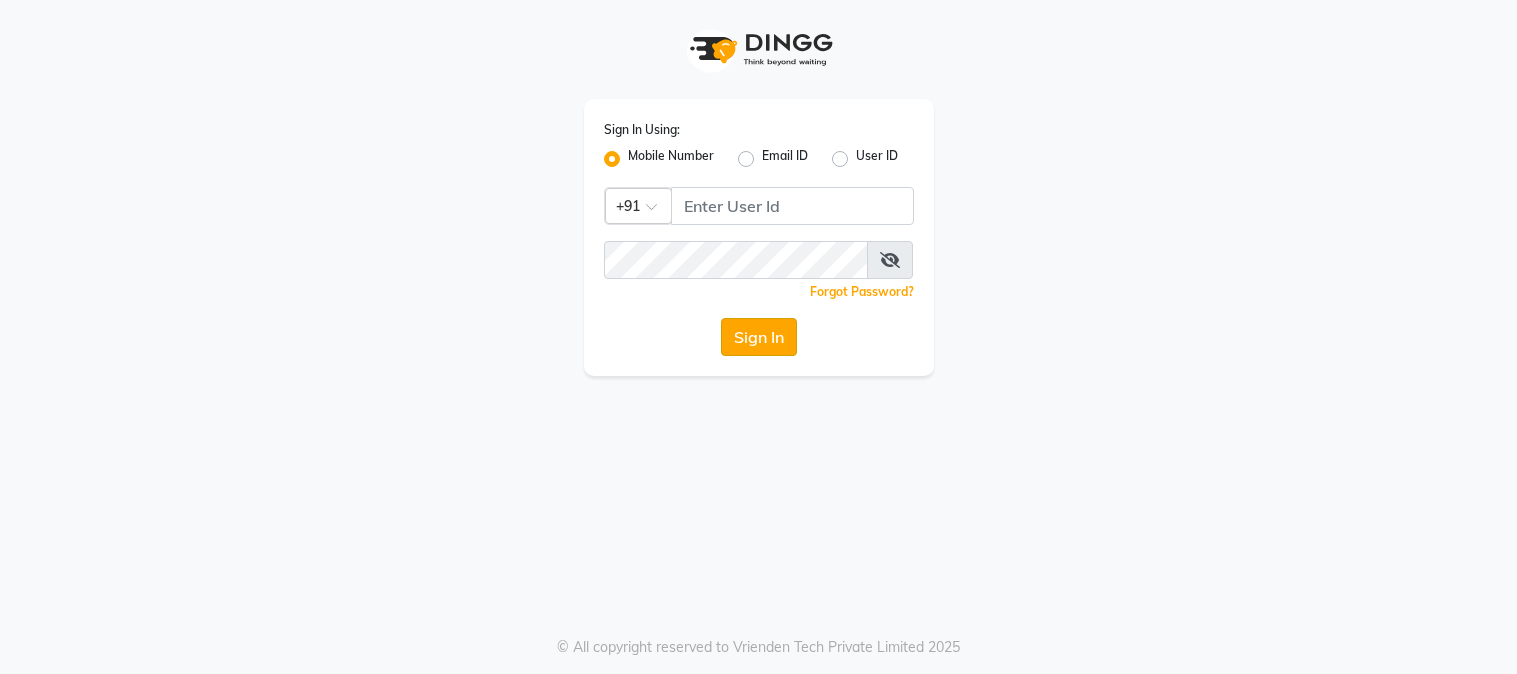 scroll, scrollTop: 0, scrollLeft: 0, axis: both 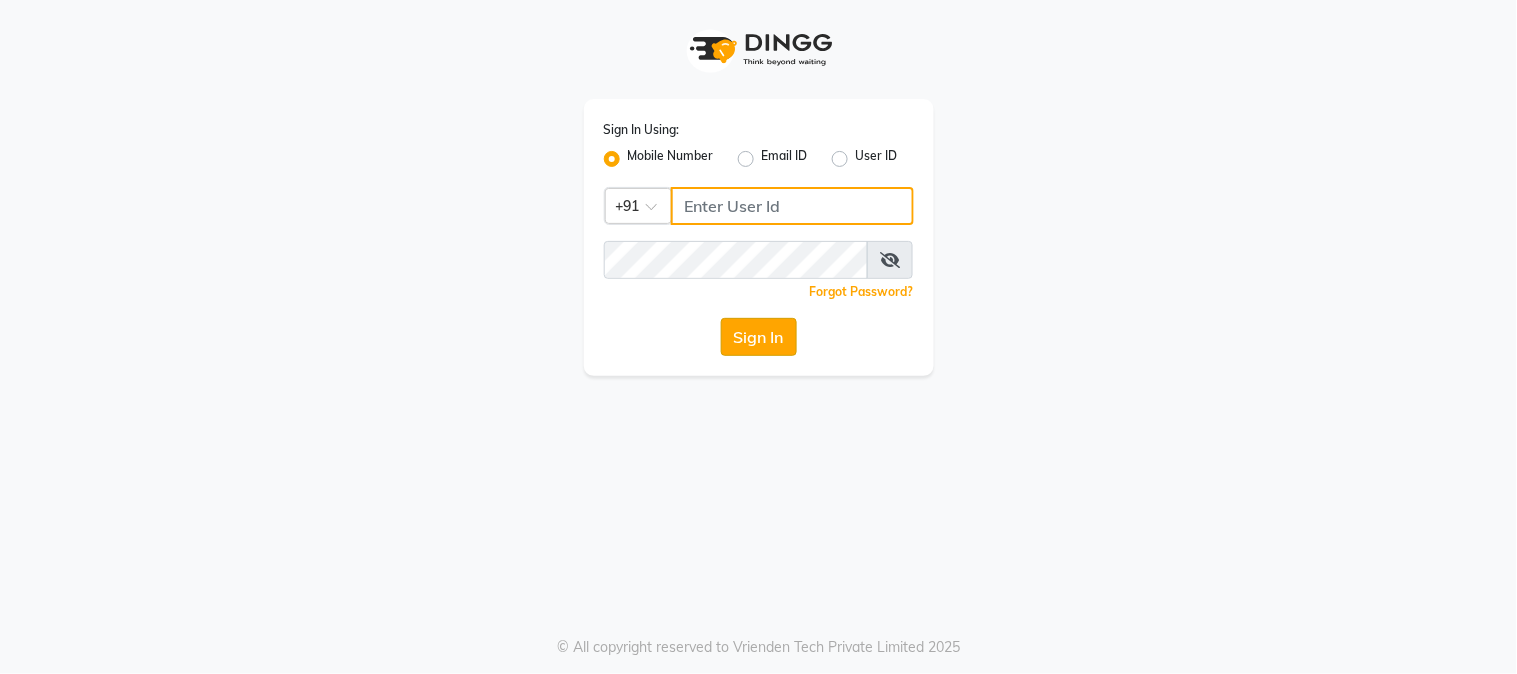 type on "9503033368" 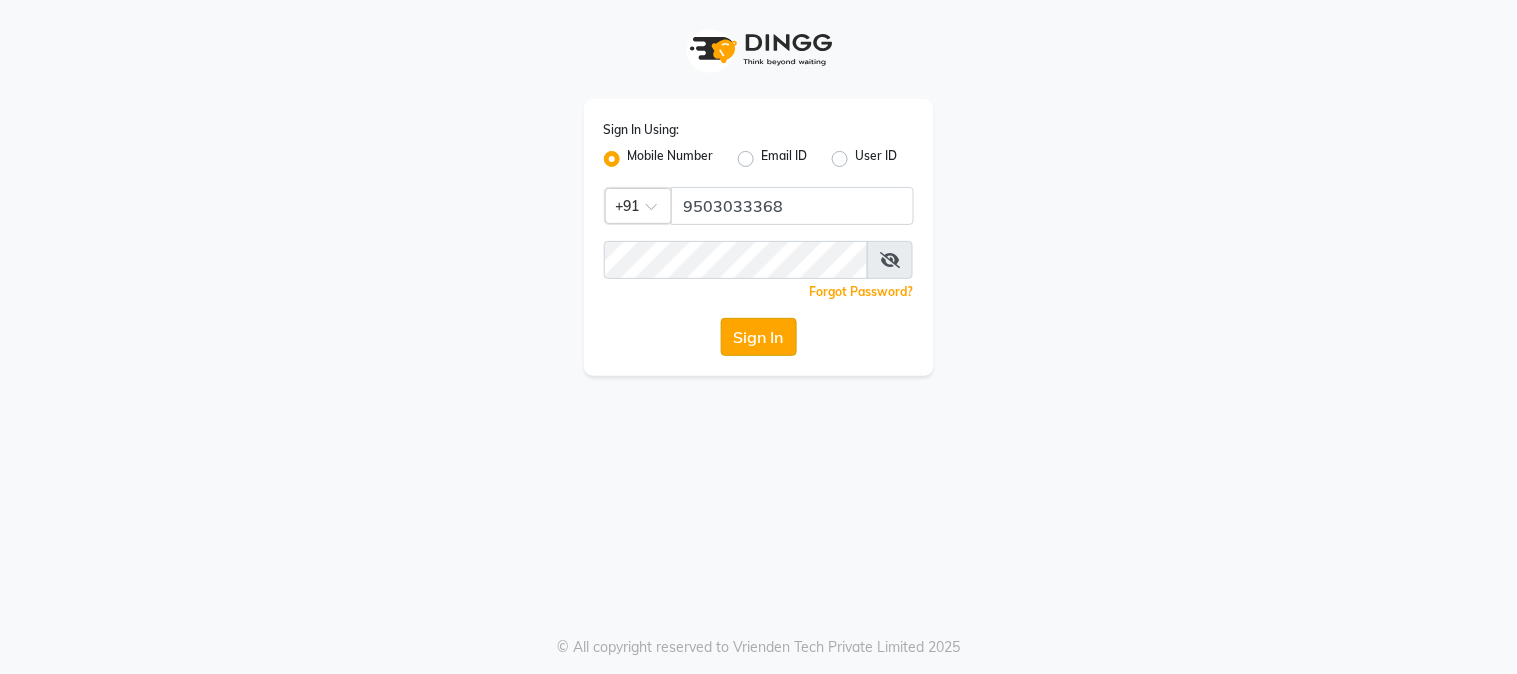 click on "Sign In" 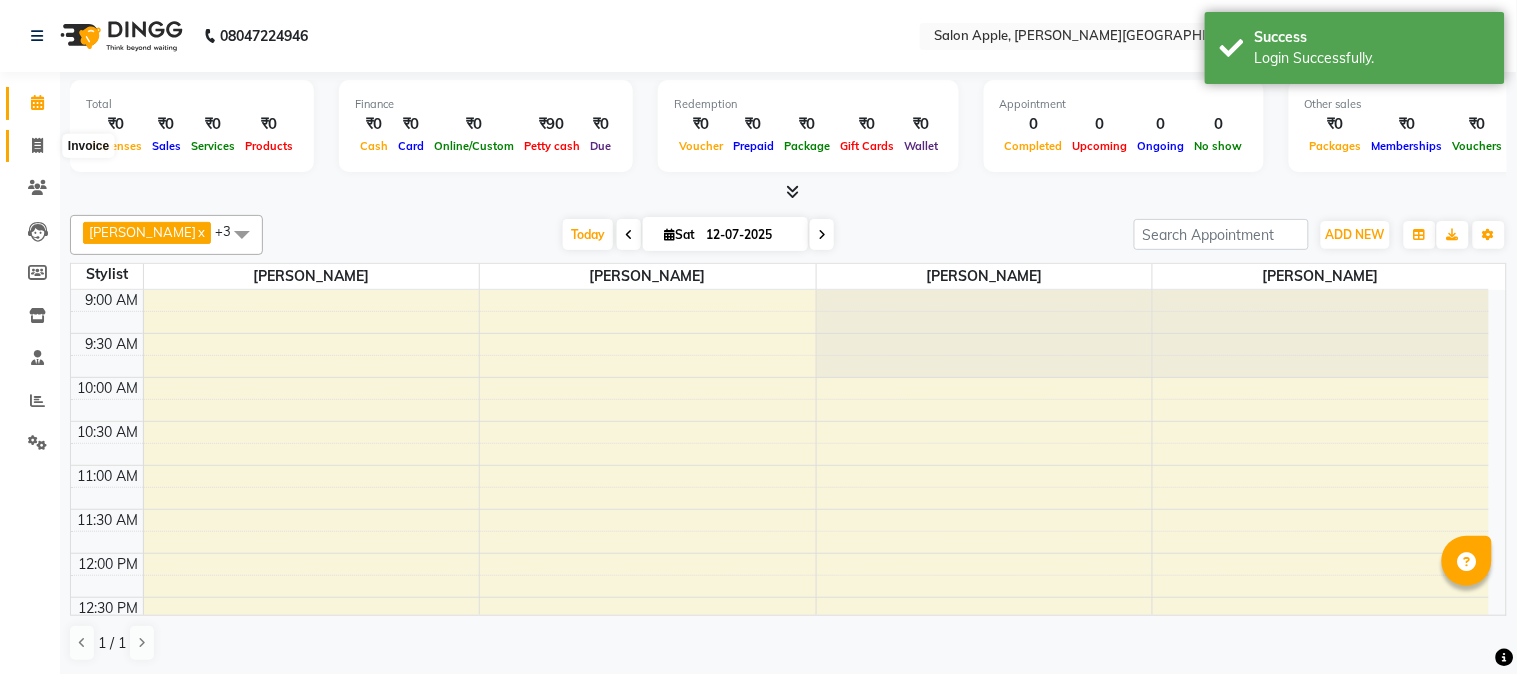 click 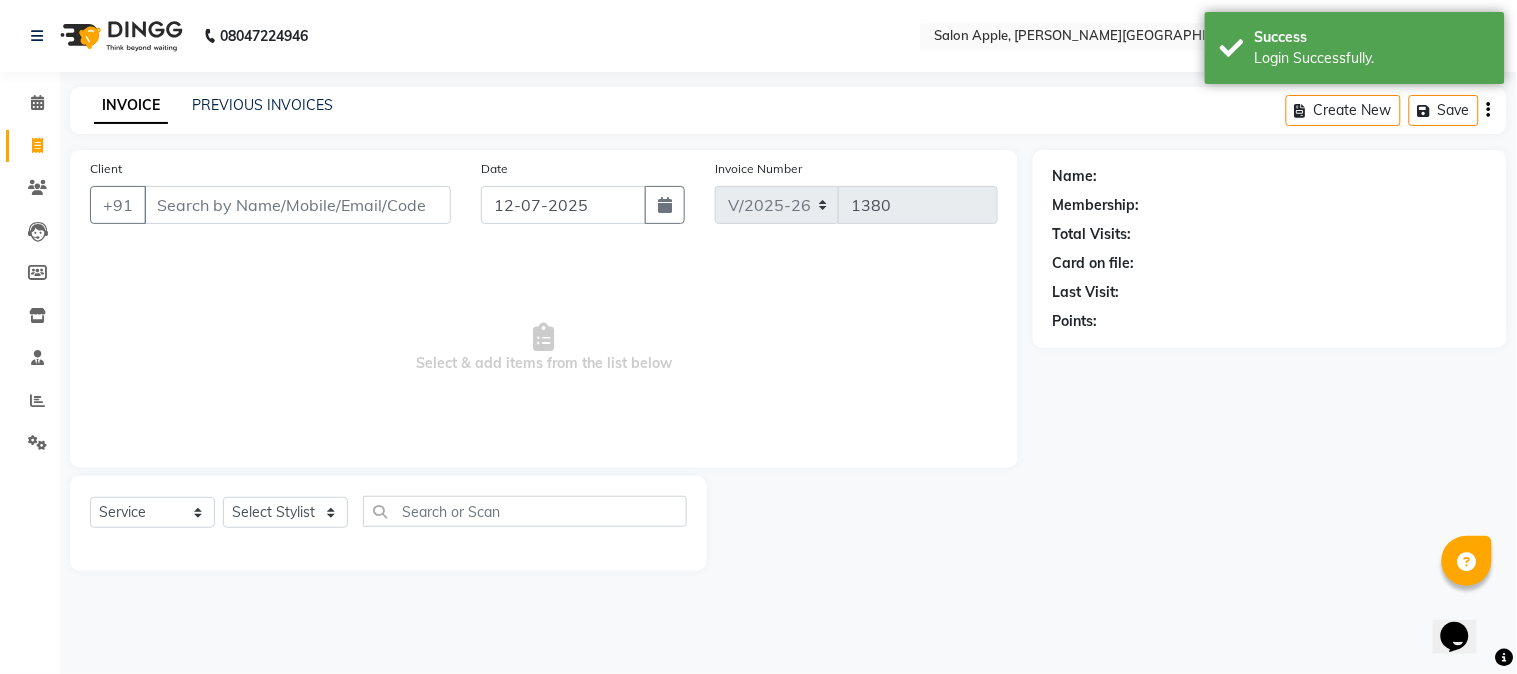 scroll, scrollTop: 0, scrollLeft: 0, axis: both 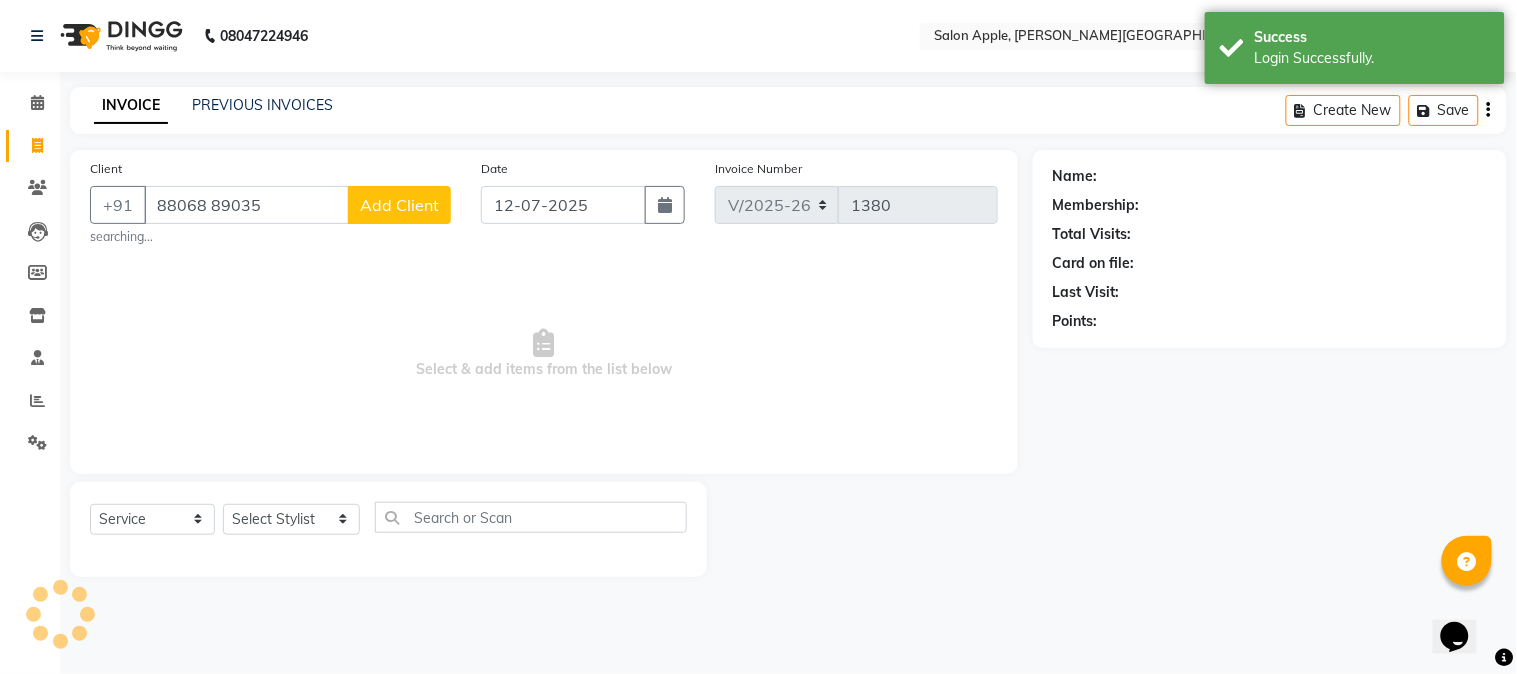 click on "88068 89035" at bounding box center [246, 205] 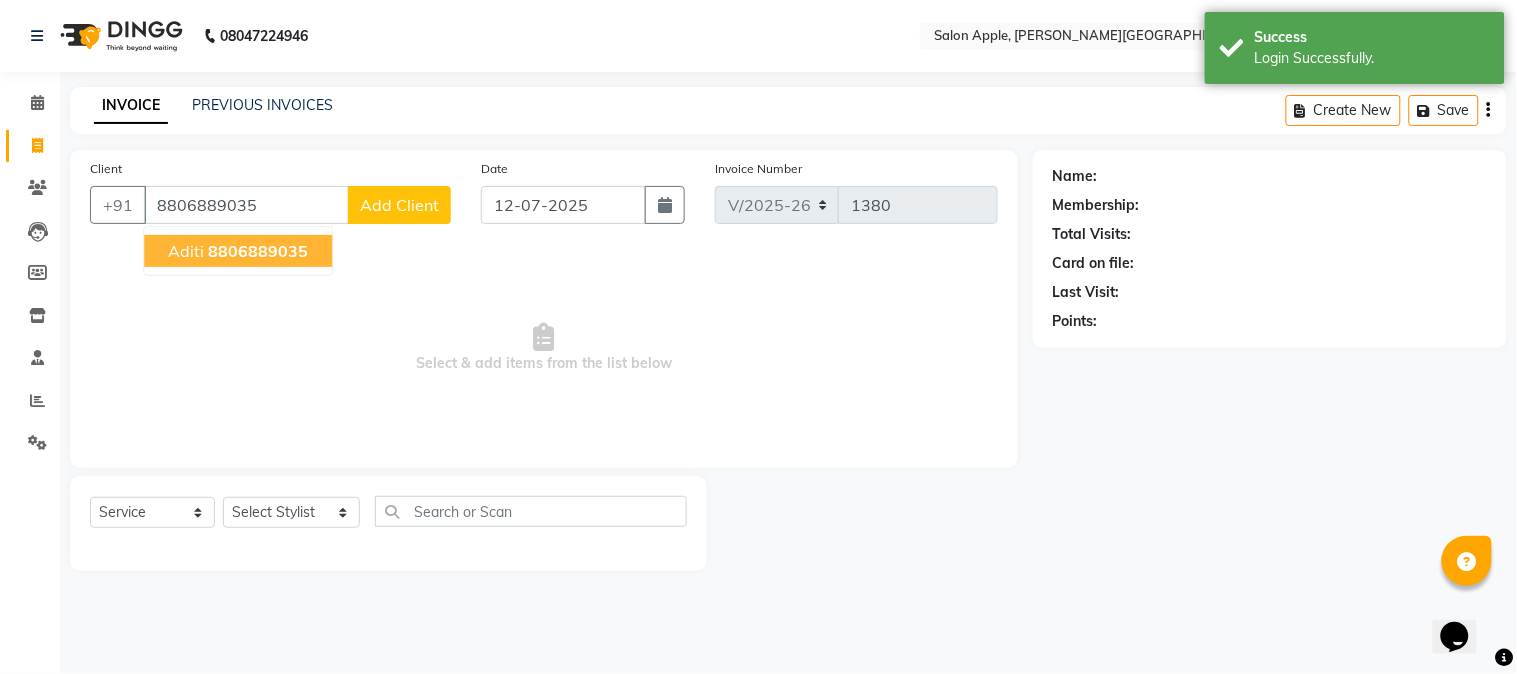click on "8806889035" 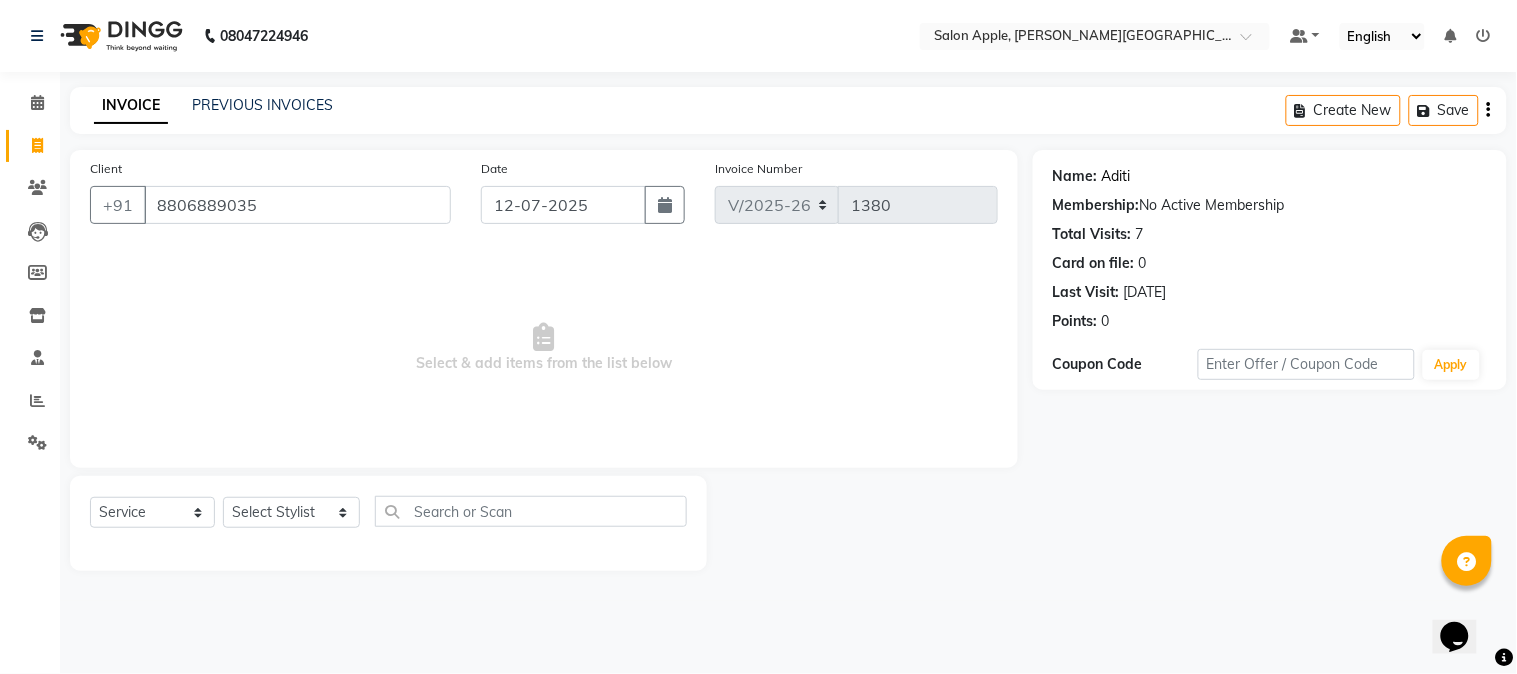 click on "Aditi" 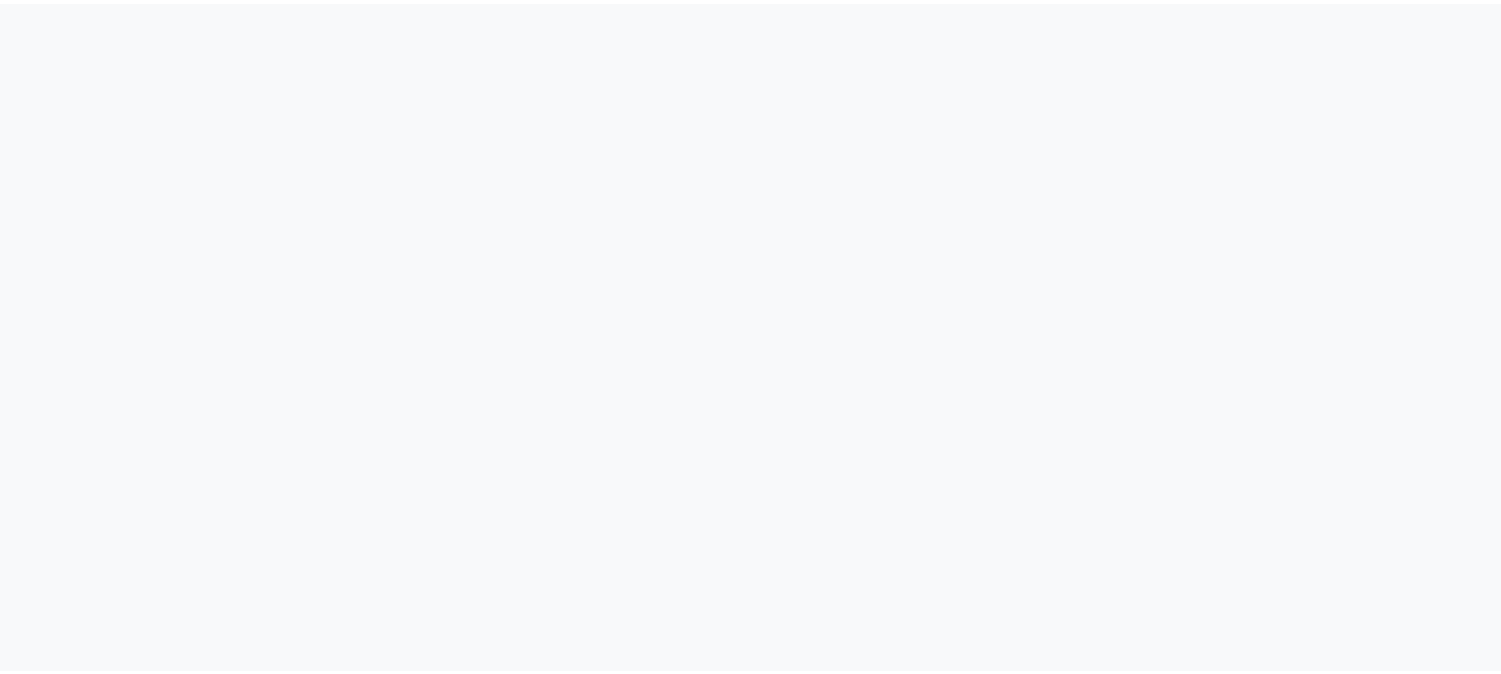 scroll, scrollTop: 0, scrollLeft: 0, axis: both 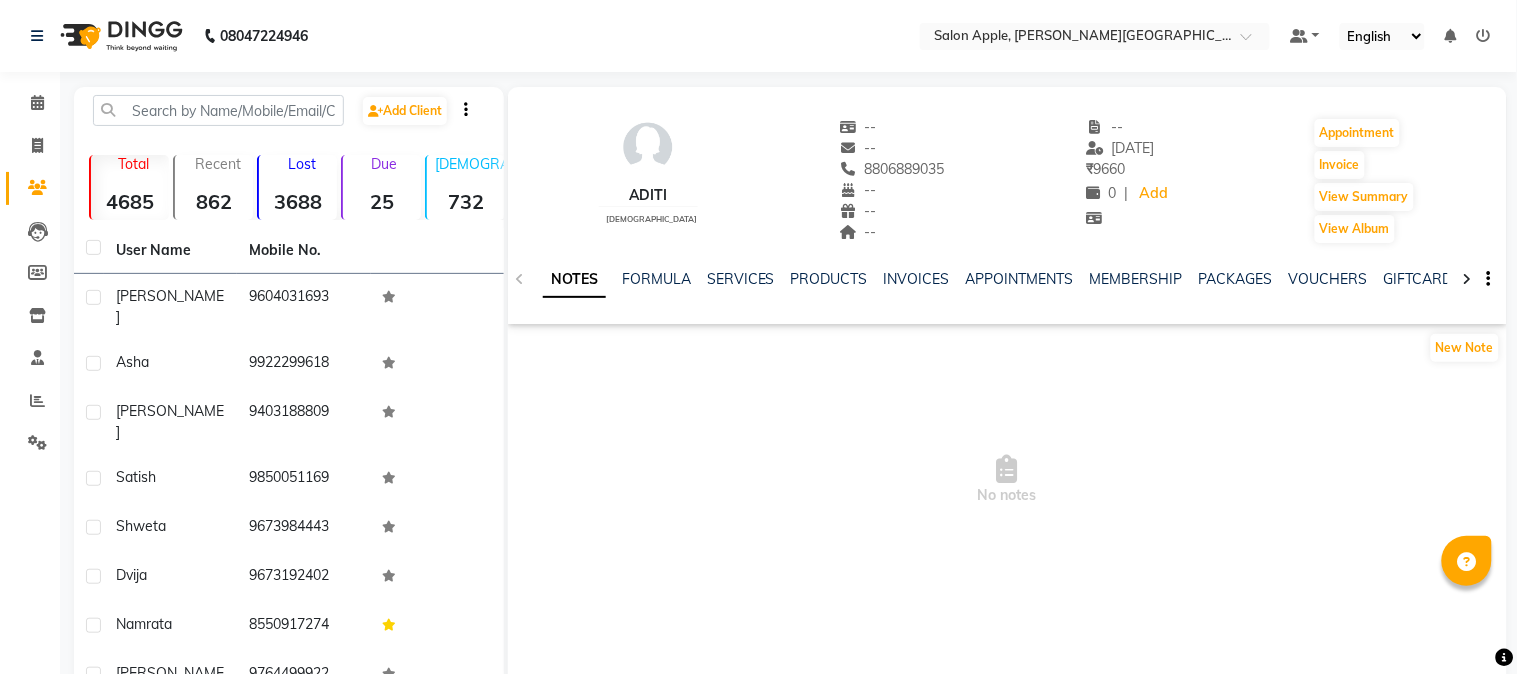 select on "en" 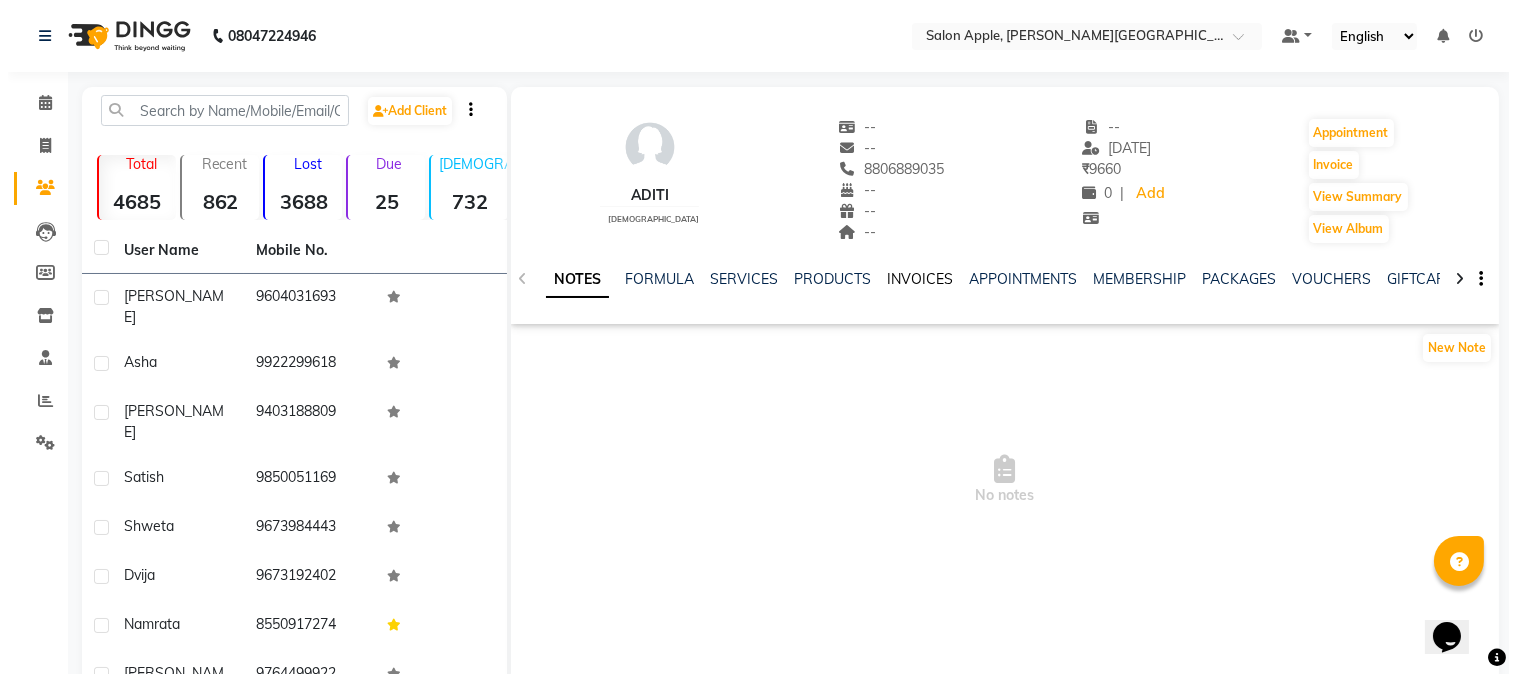 scroll, scrollTop: 0, scrollLeft: 0, axis: both 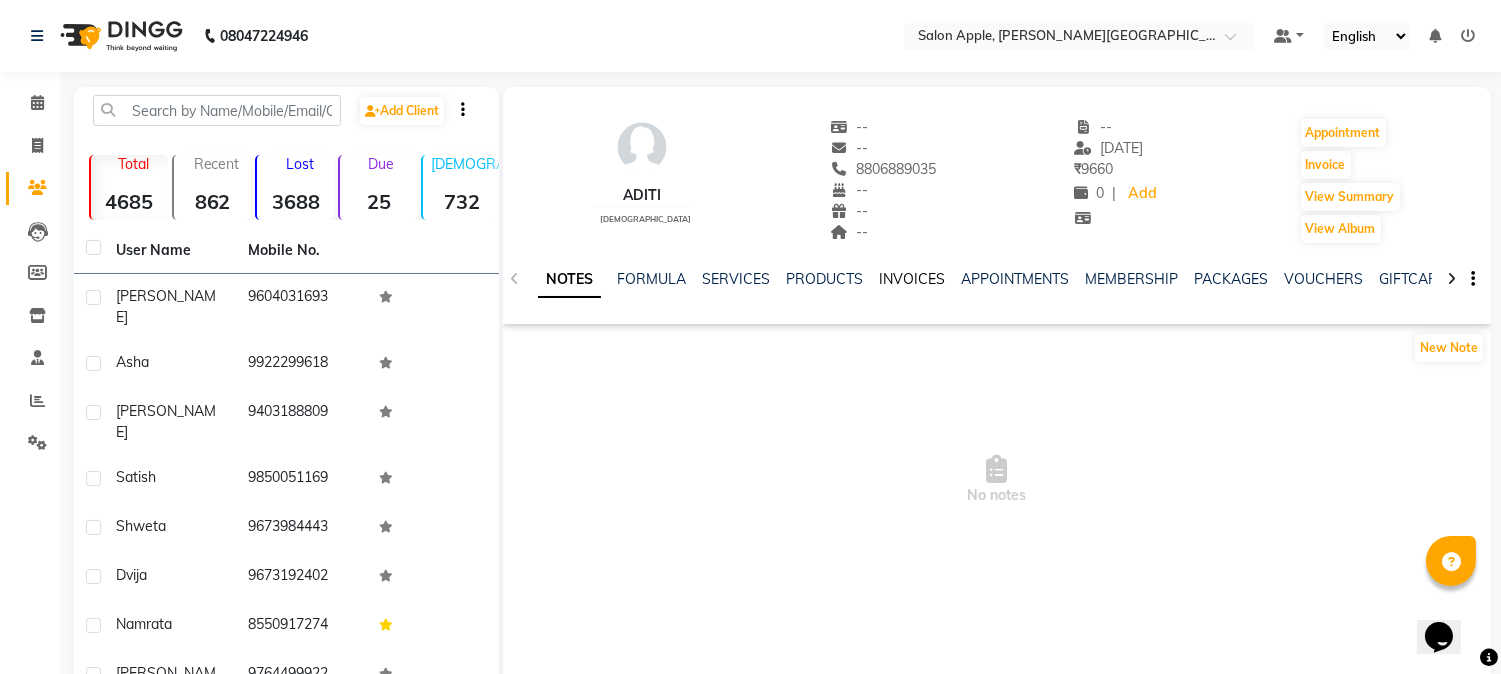 click on "INVOICES" 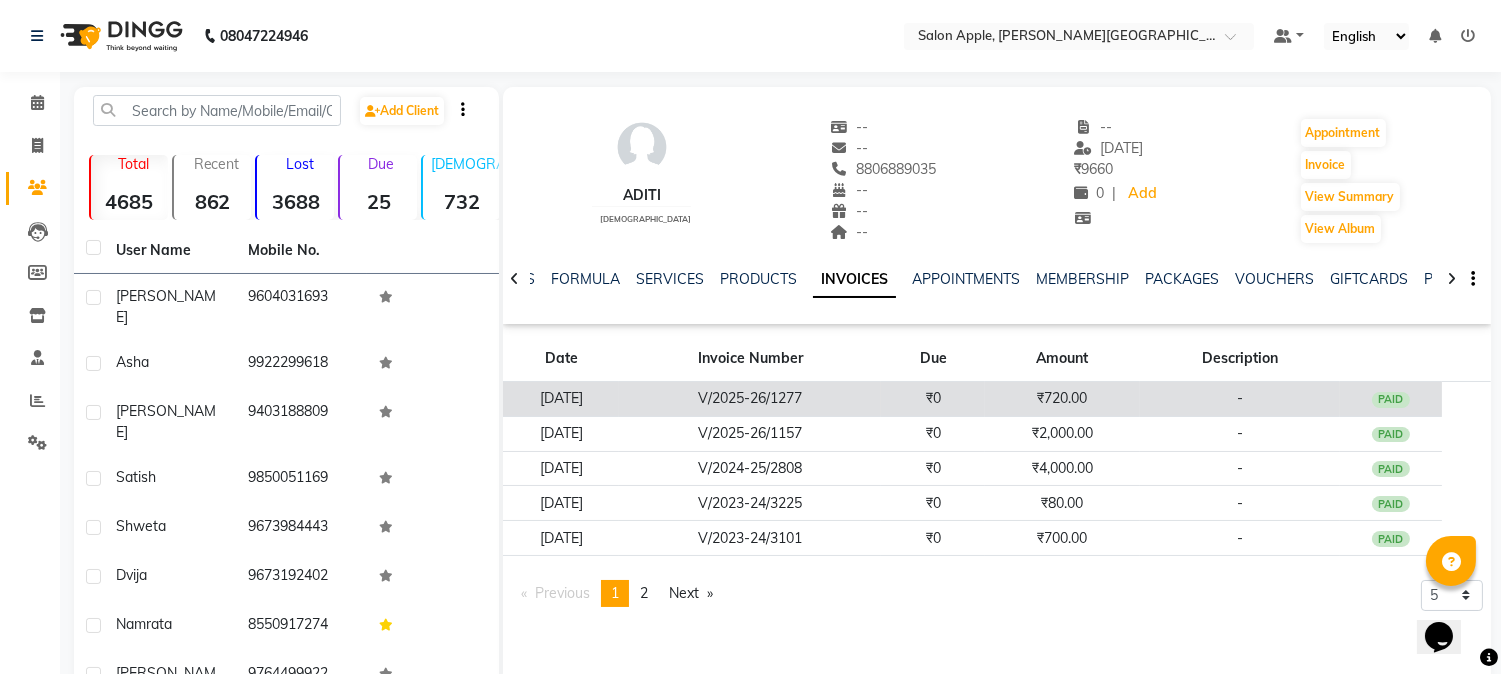click on "₹0" 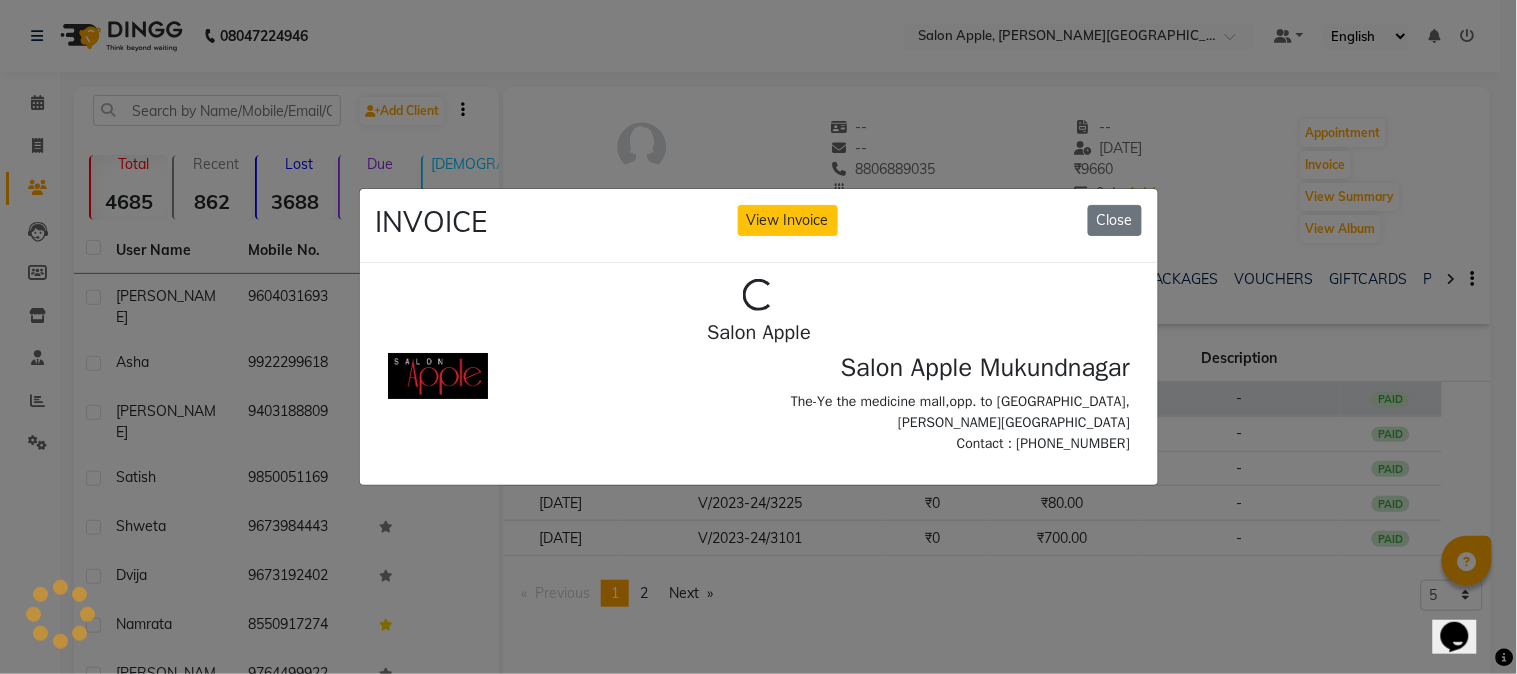 scroll, scrollTop: 0, scrollLeft: 0, axis: both 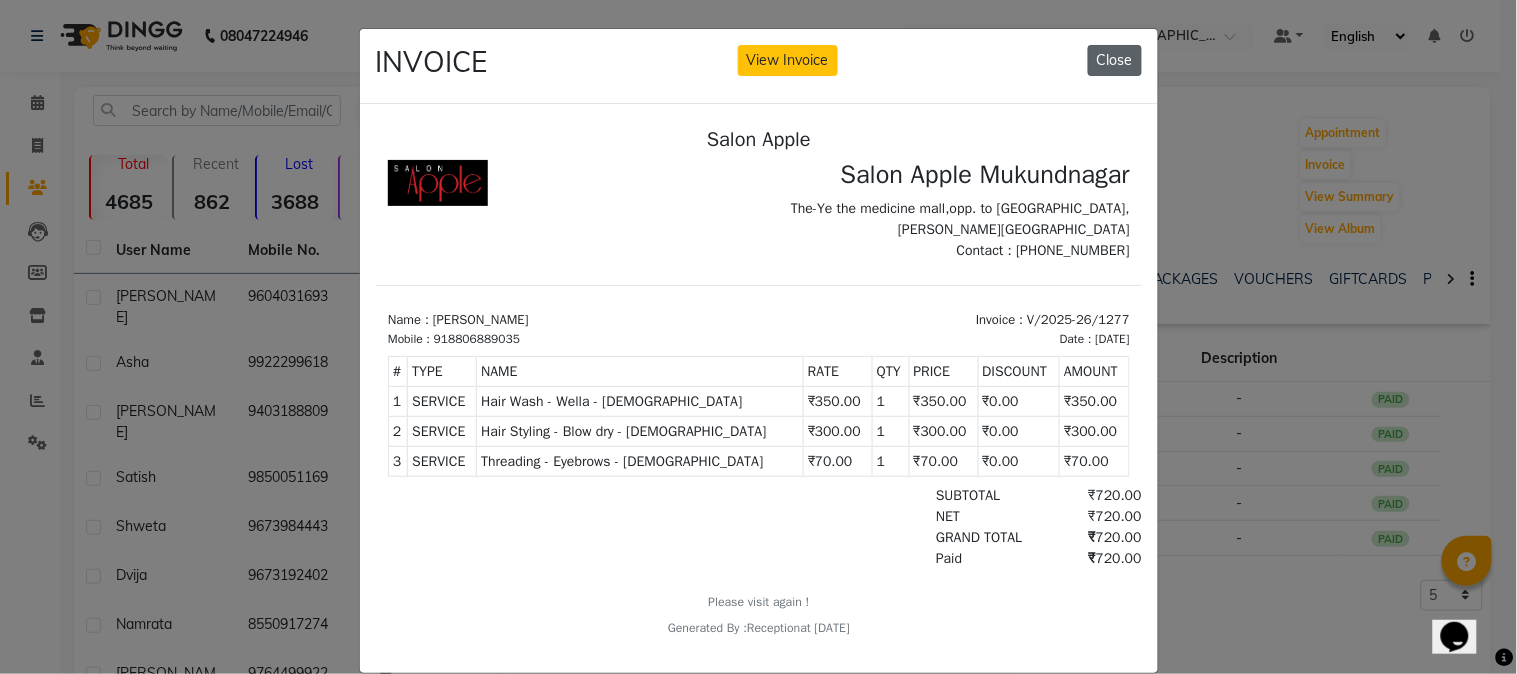 click on "Close" 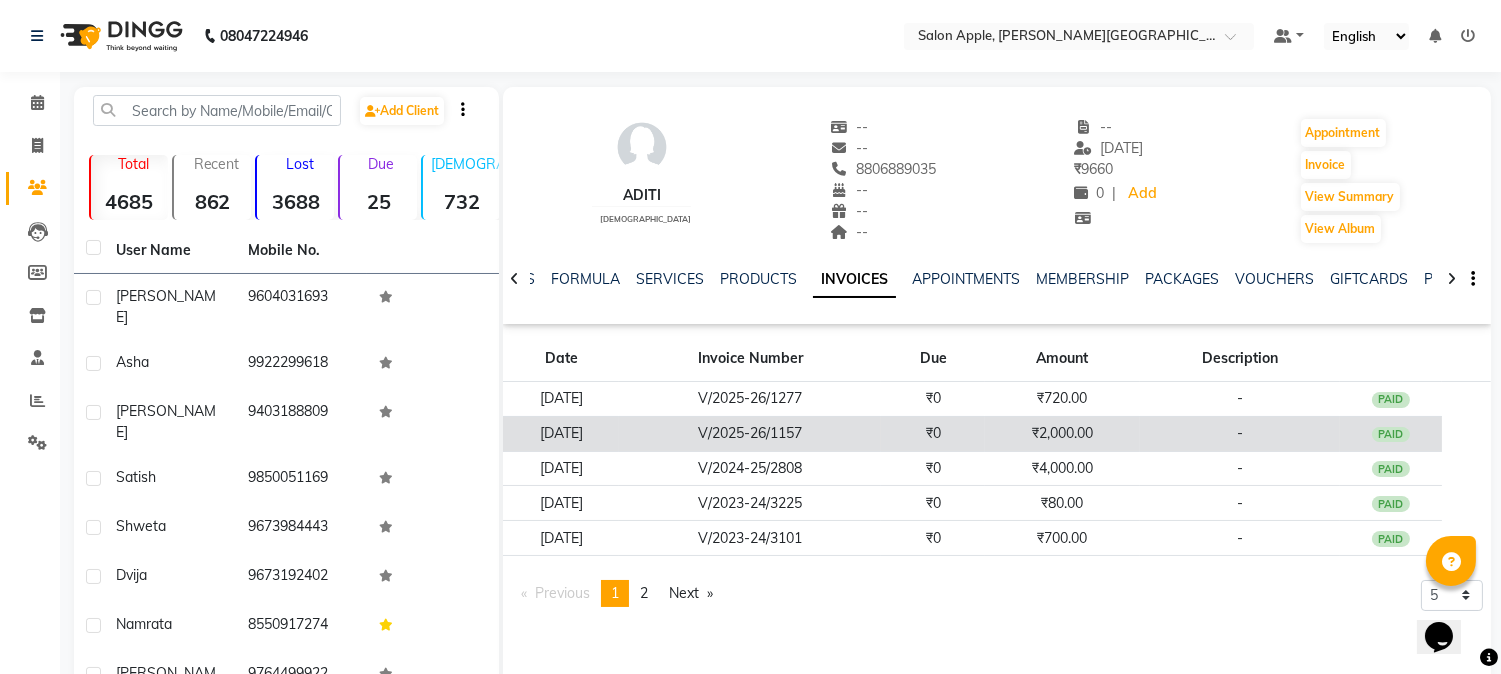 click on "₹0" 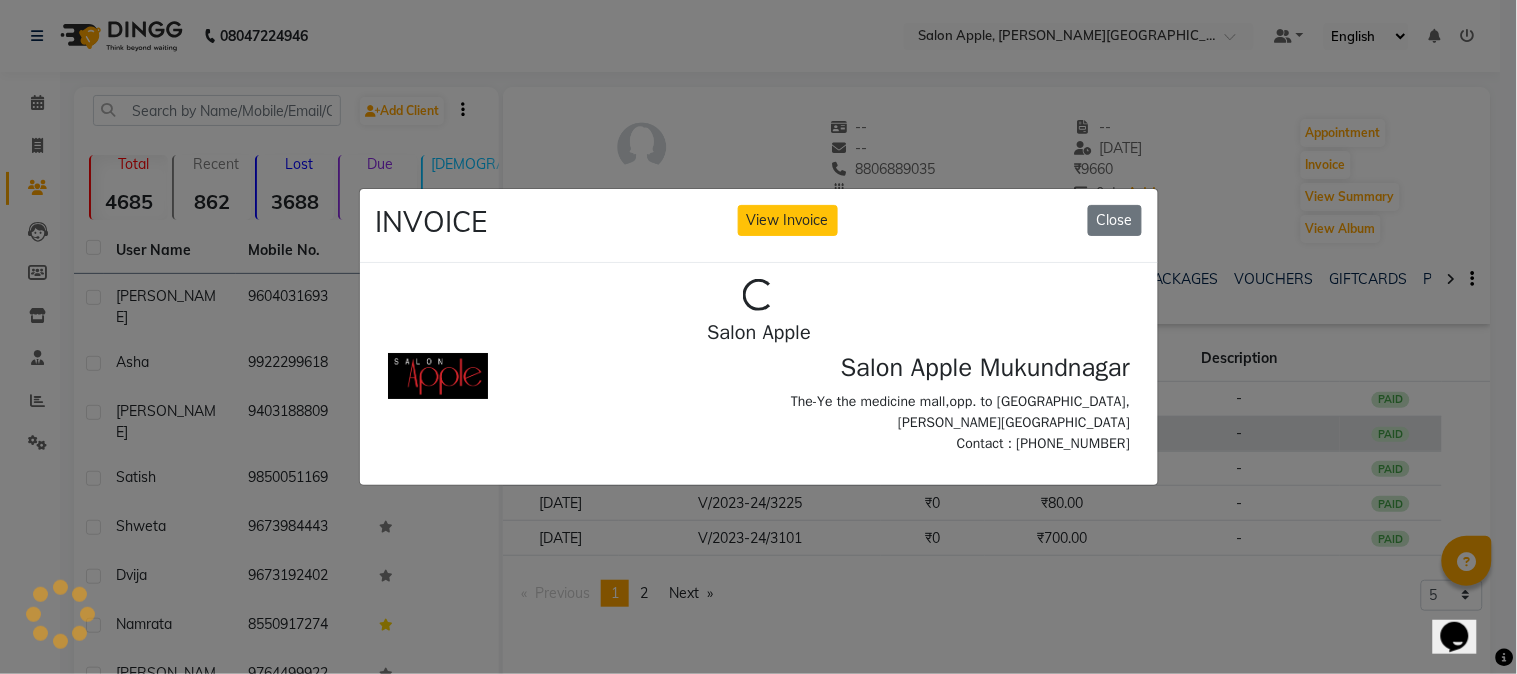 scroll, scrollTop: 0, scrollLeft: 0, axis: both 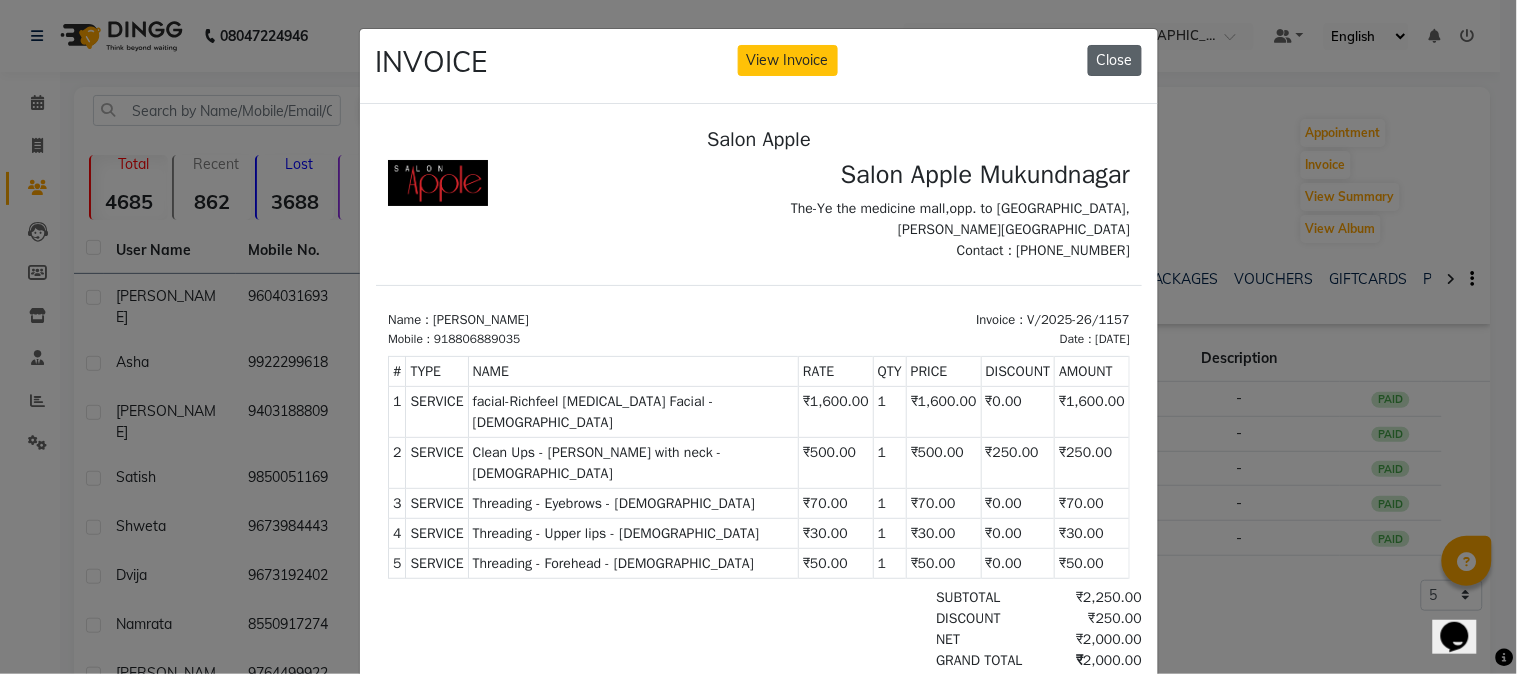 click on "Close" 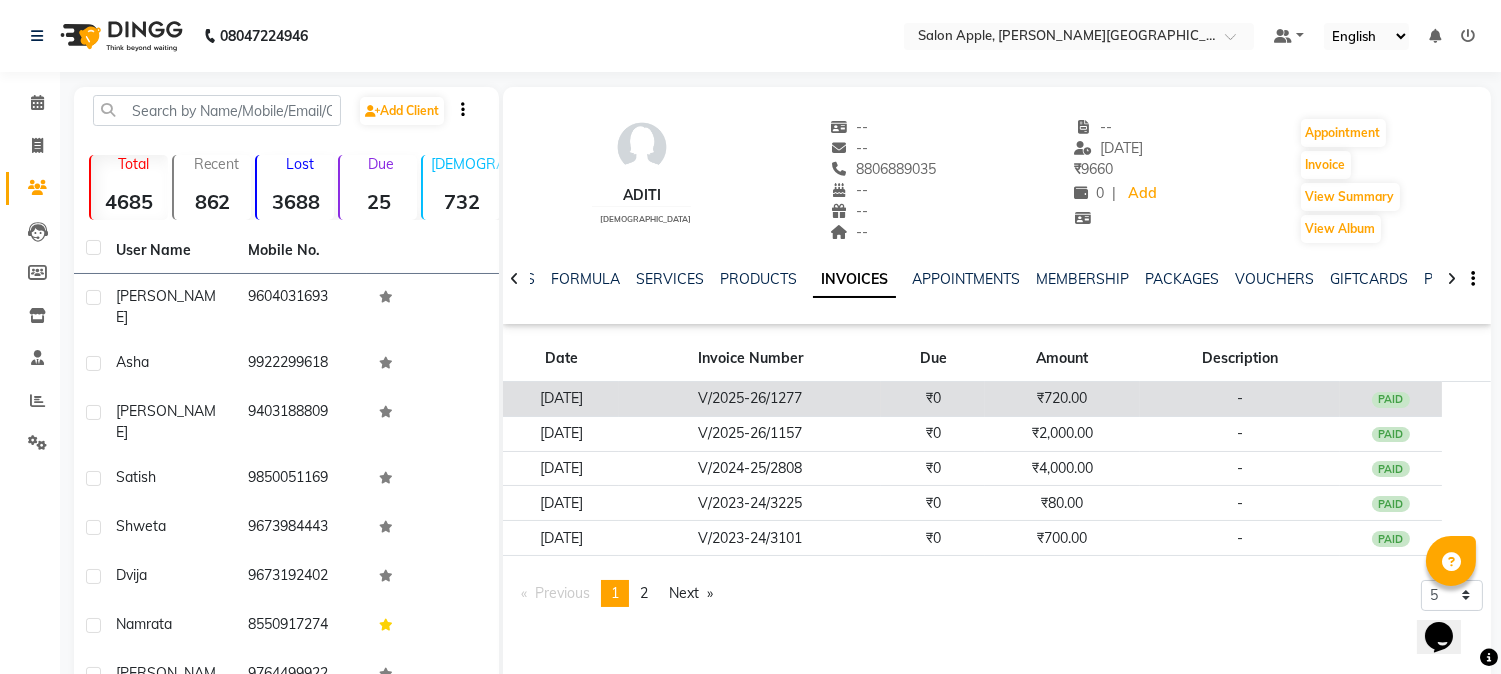 click on "₹0" 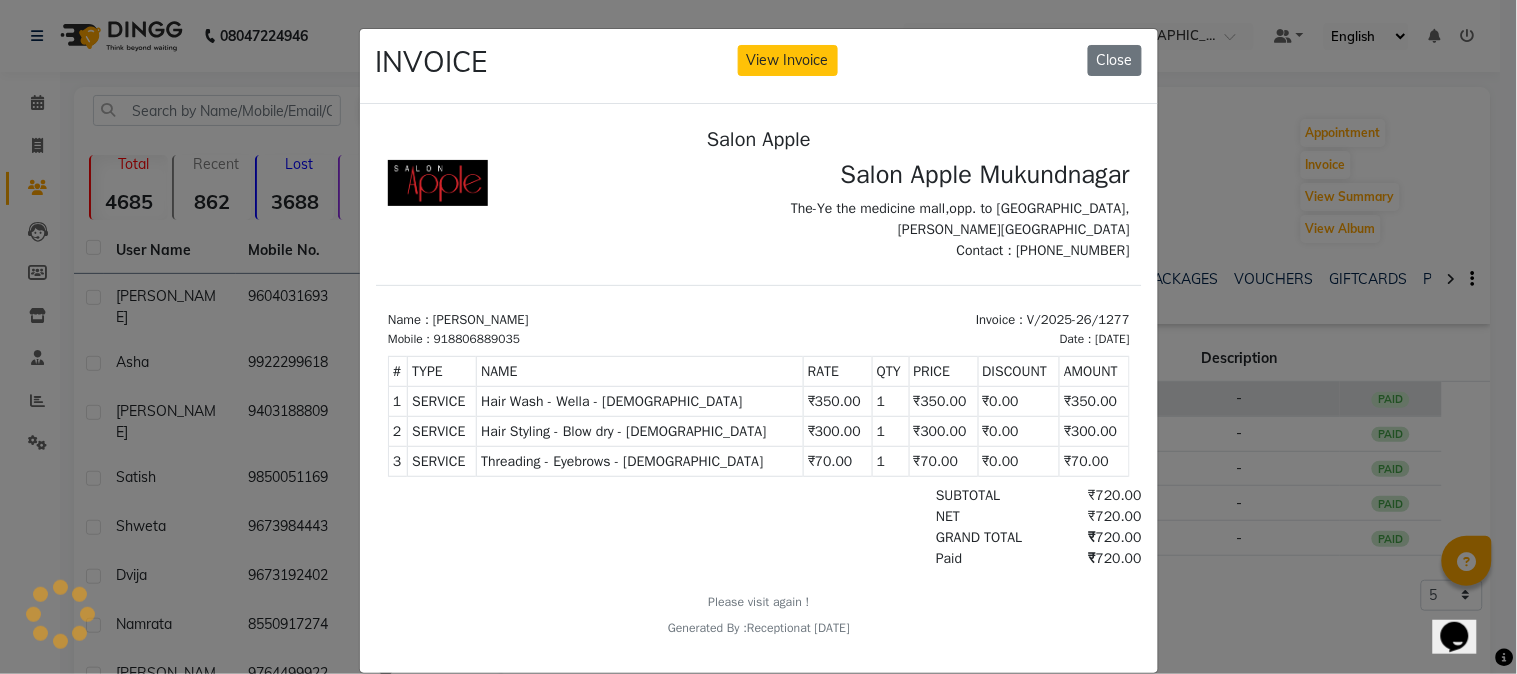 scroll, scrollTop: 0, scrollLeft: 0, axis: both 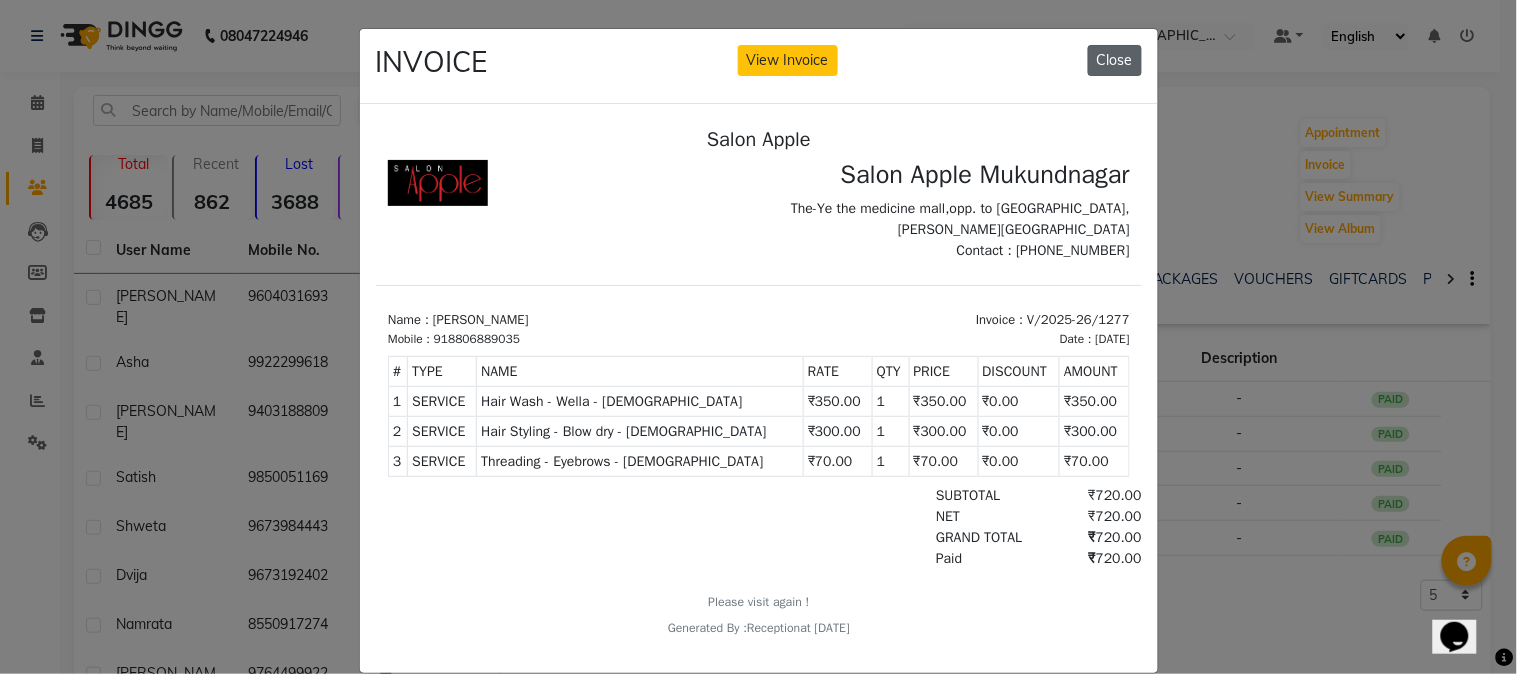 click on "Close" 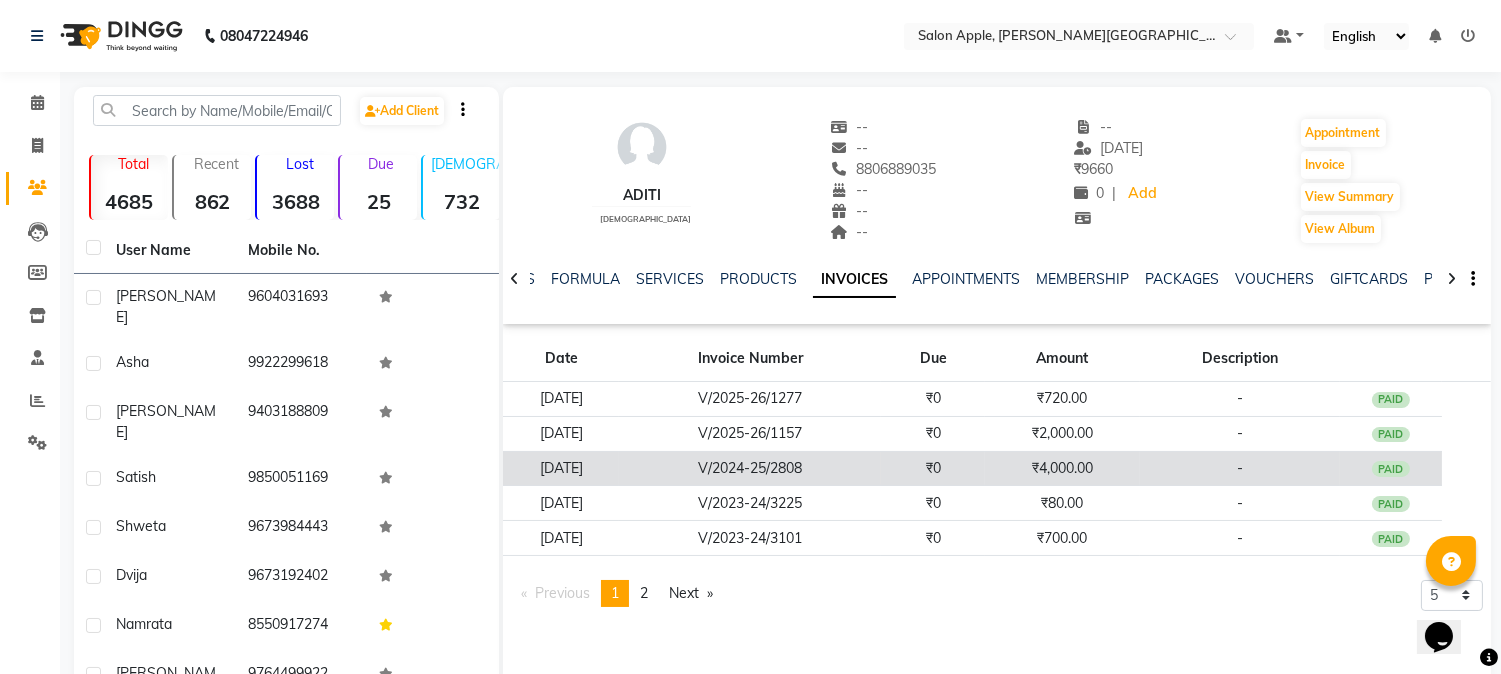 click on "₹0" 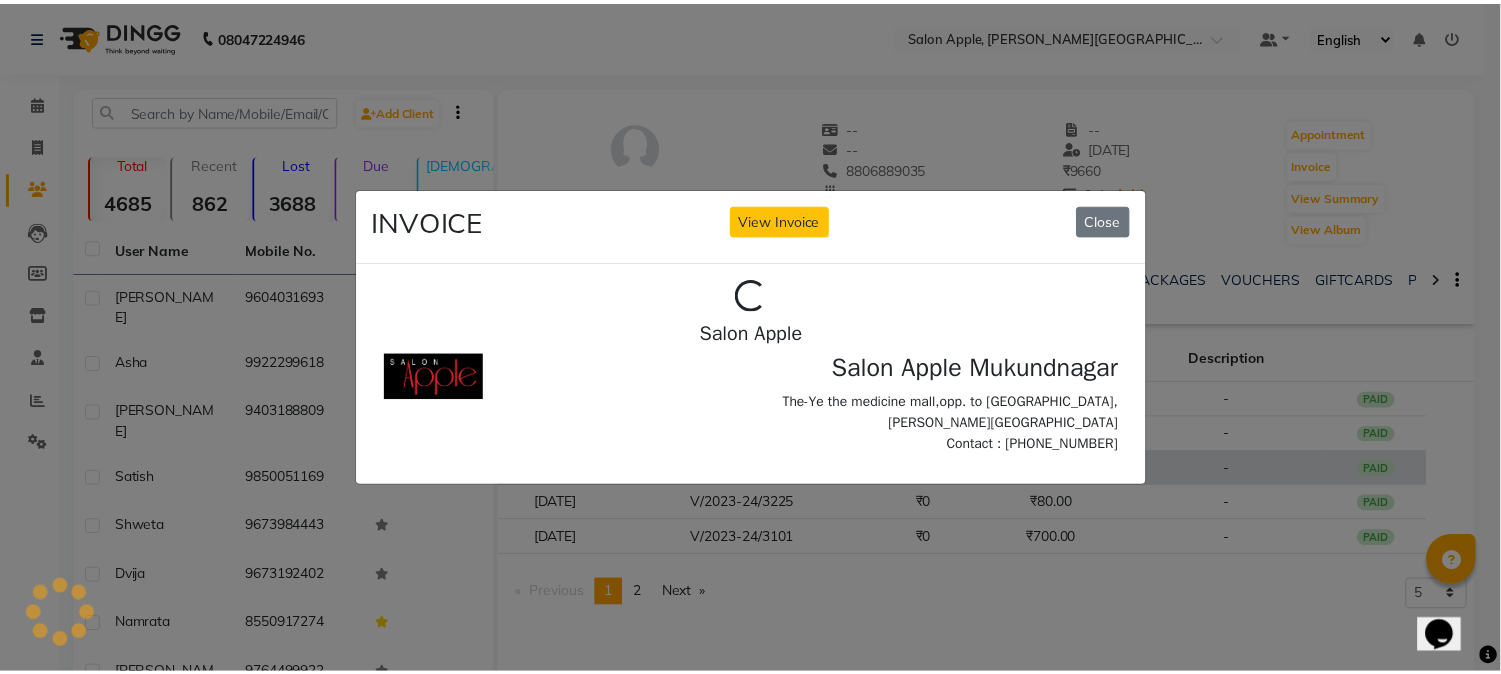 scroll, scrollTop: 0, scrollLeft: 0, axis: both 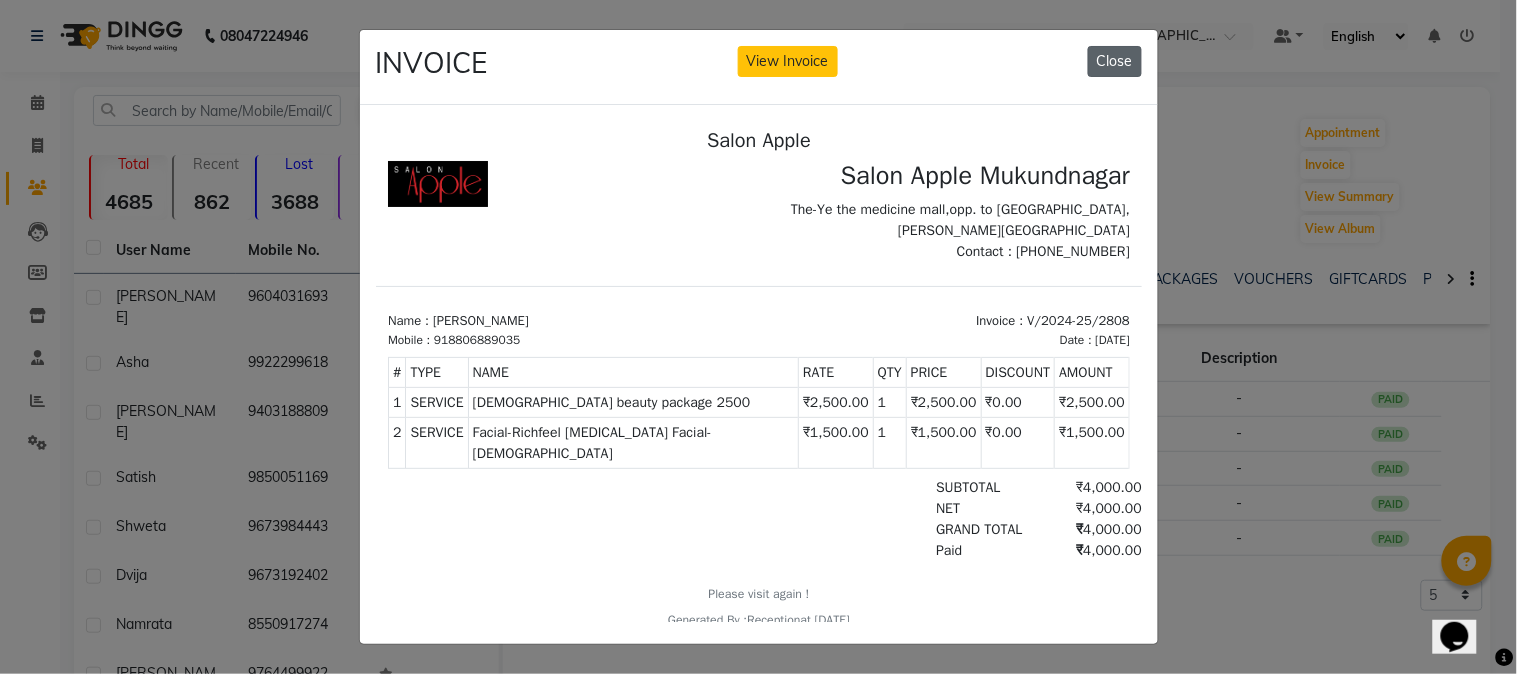 click on "Close" 